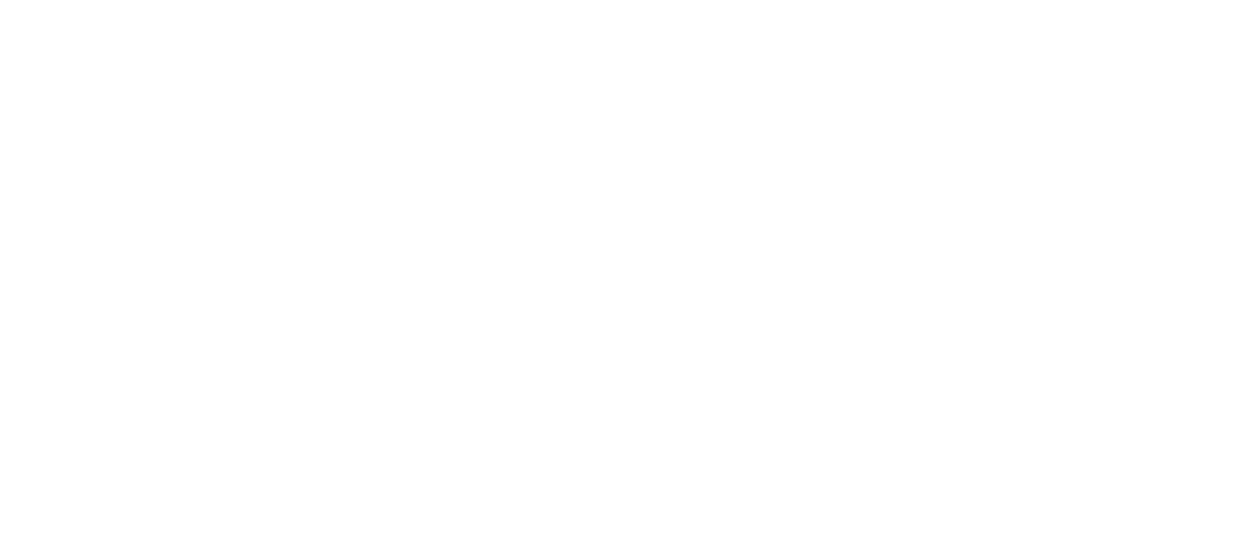 scroll, scrollTop: 0, scrollLeft: 0, axis: both 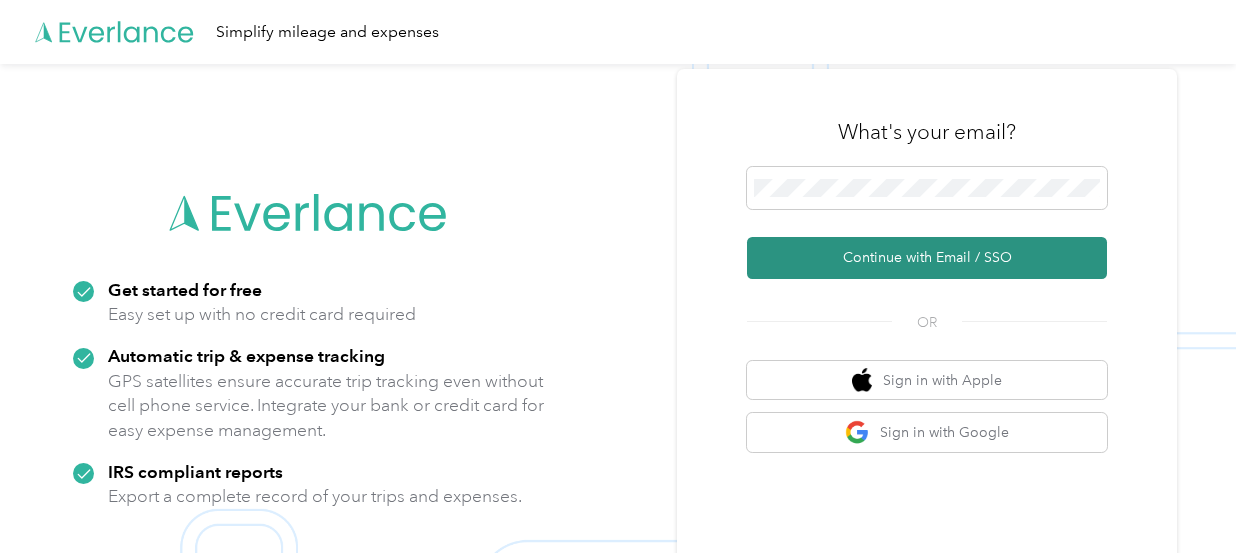 click on "Continue with Email / SSO" at bounding box center (927, 258) 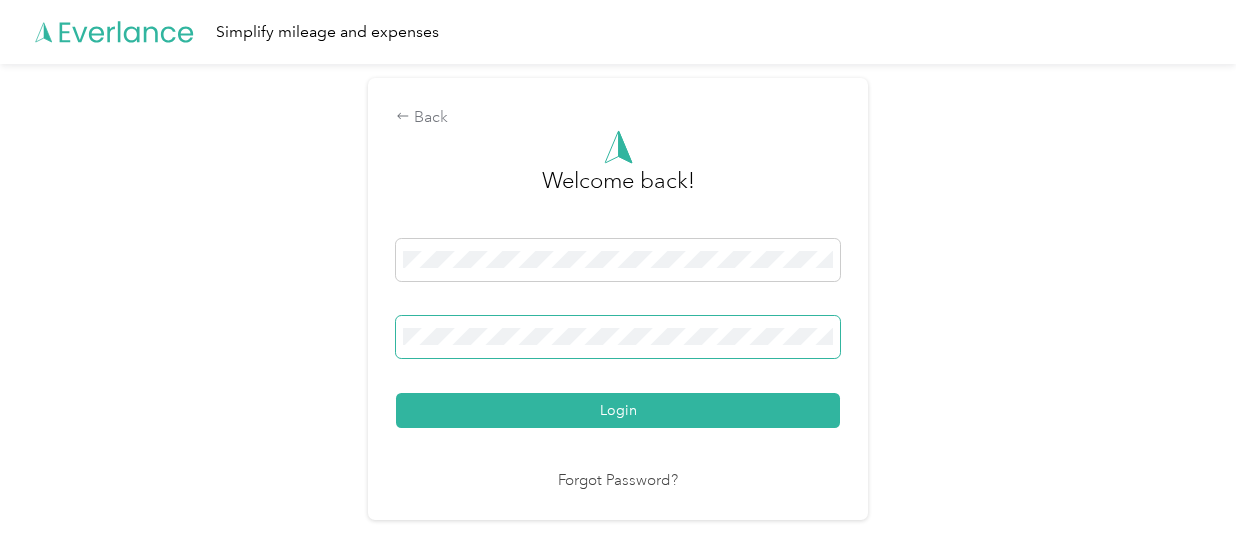 click on "Login" at bounding box center (618, 410) 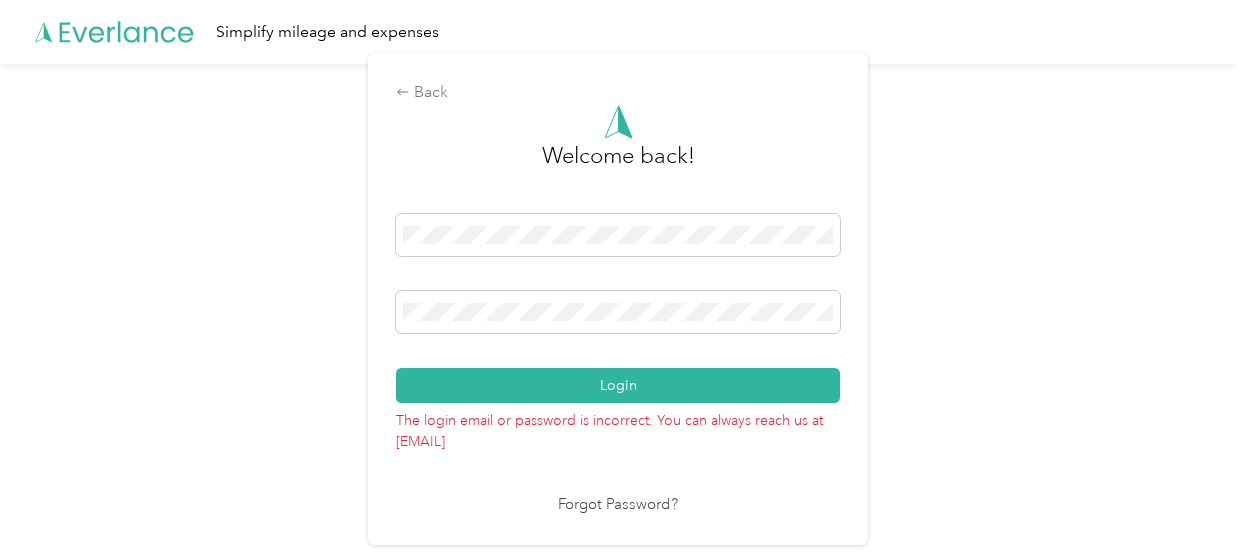 click on "Login" at bounding box center [618, 385] 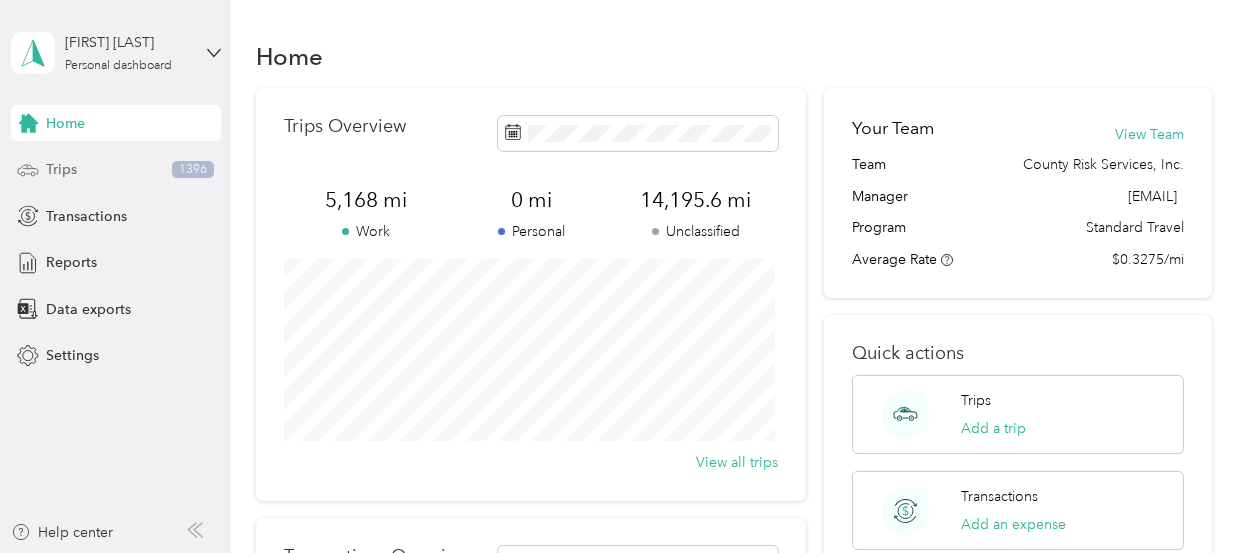 click on "Trips" at bounding box center (61, 169) 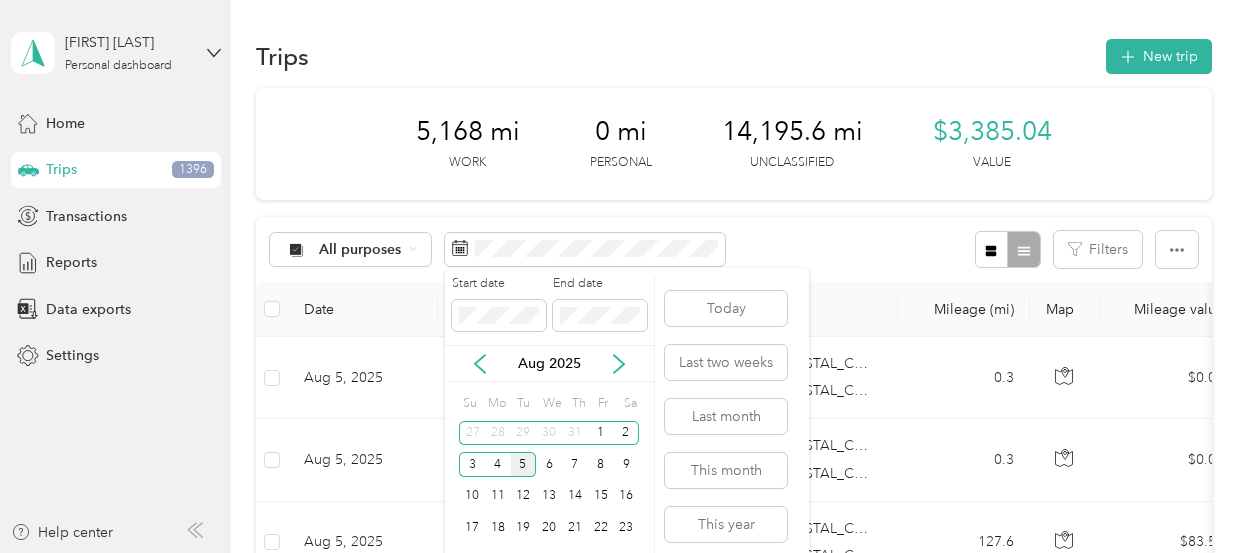 click on "5" at bounding box center [524, 464] 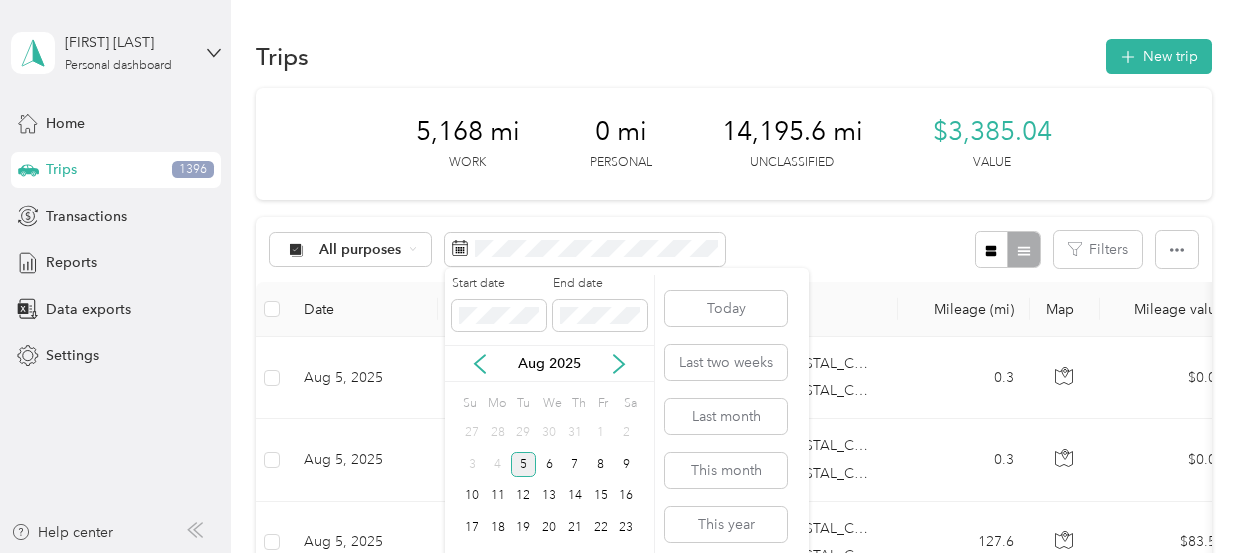 click on "5" at bounding box center [524, 464] 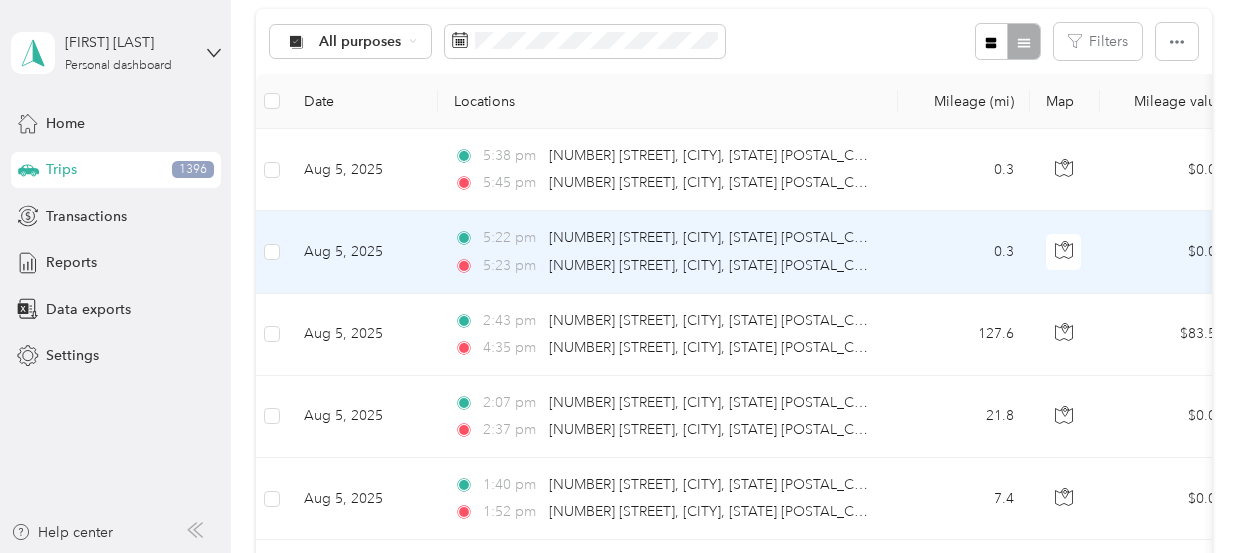scroll, scrollTop: 100, scrollLeft: 0, axis: vertical 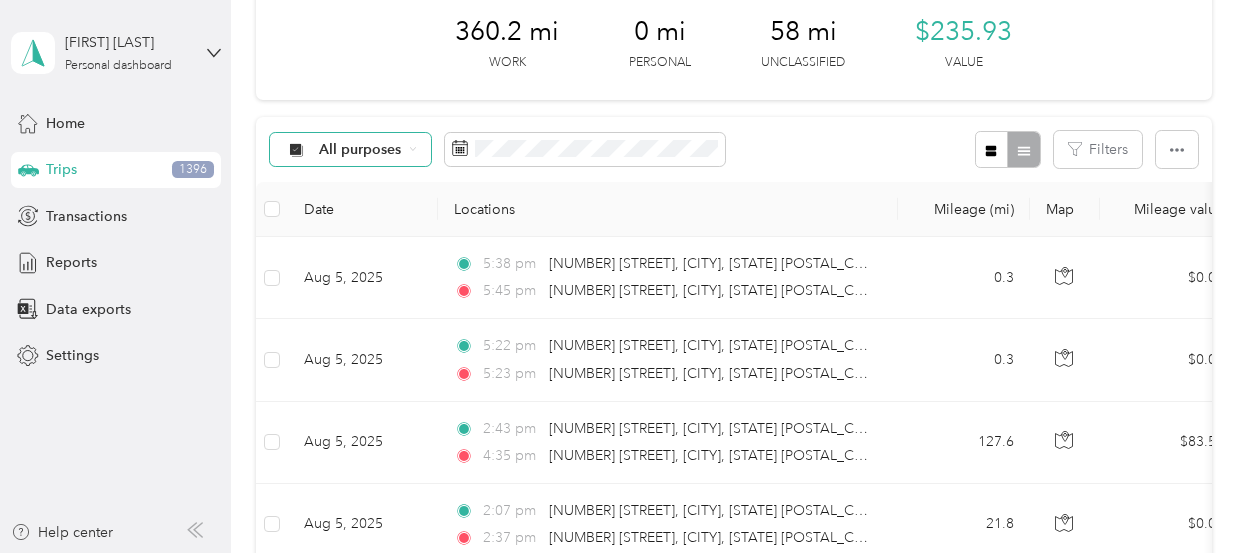click on "All purposes" at bounding box center (351, 150) 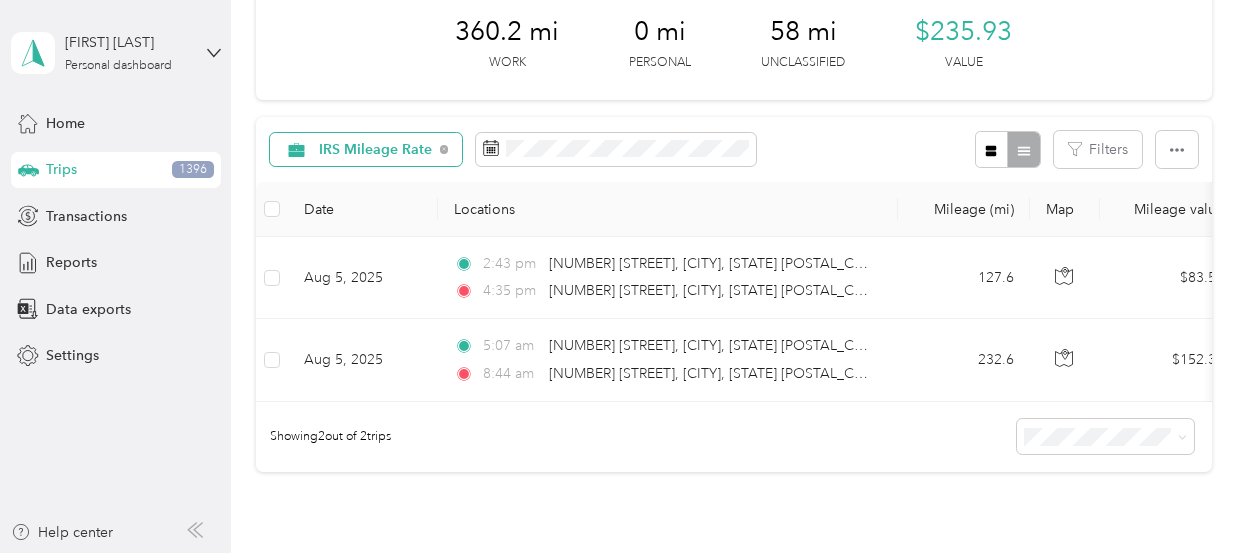 scroll, scrollTop: 0, scrollLeft: 0, axis: both 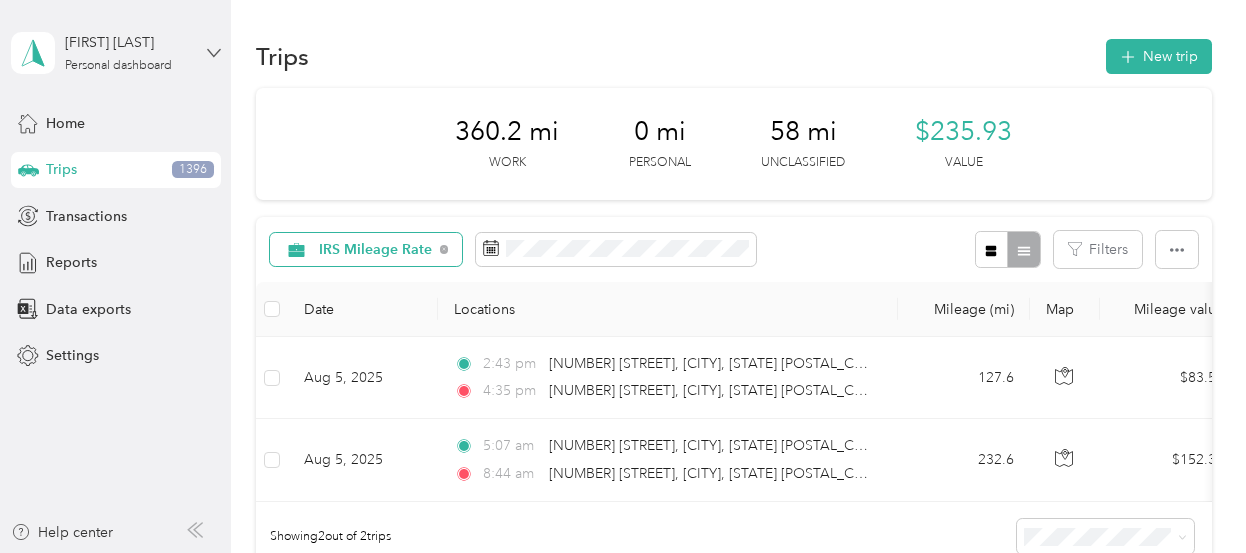 click 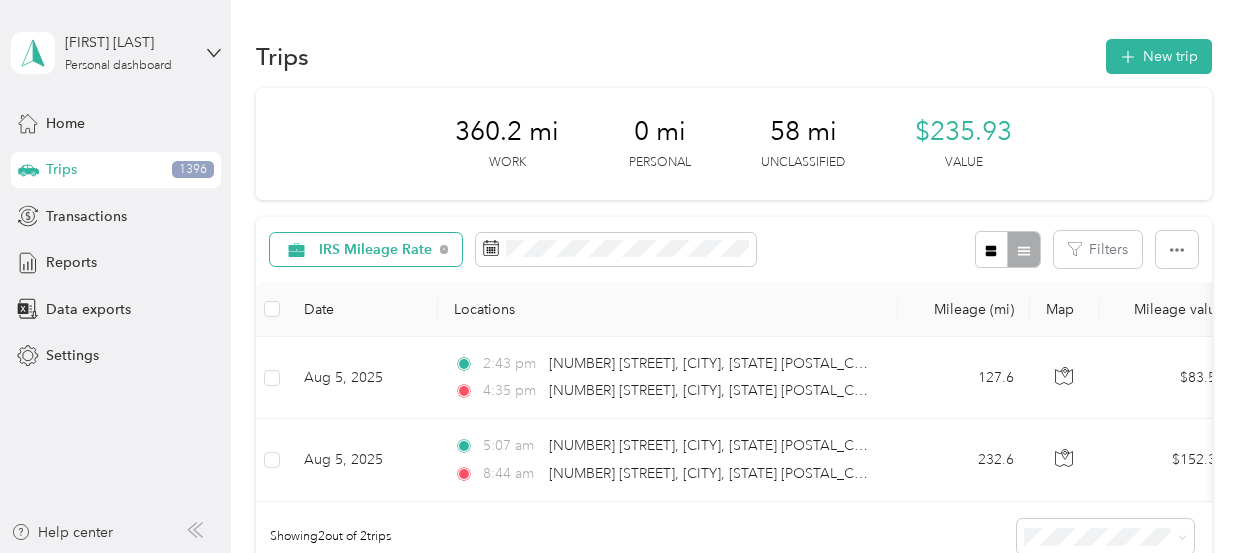 click on "Log out" at bounding box center (66, 158) 